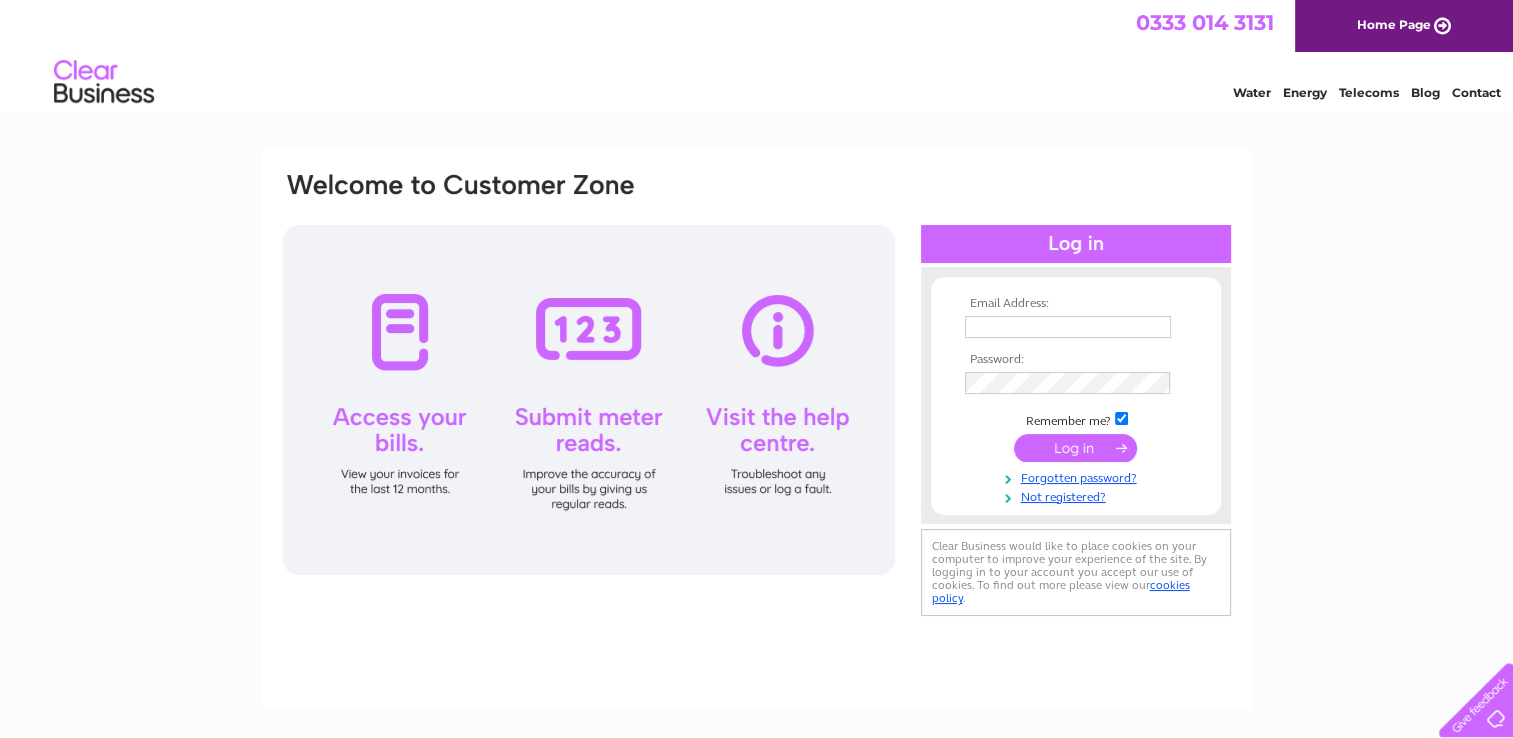 scroll, scrollTop: 0, scrollLeft: 0, axis: both 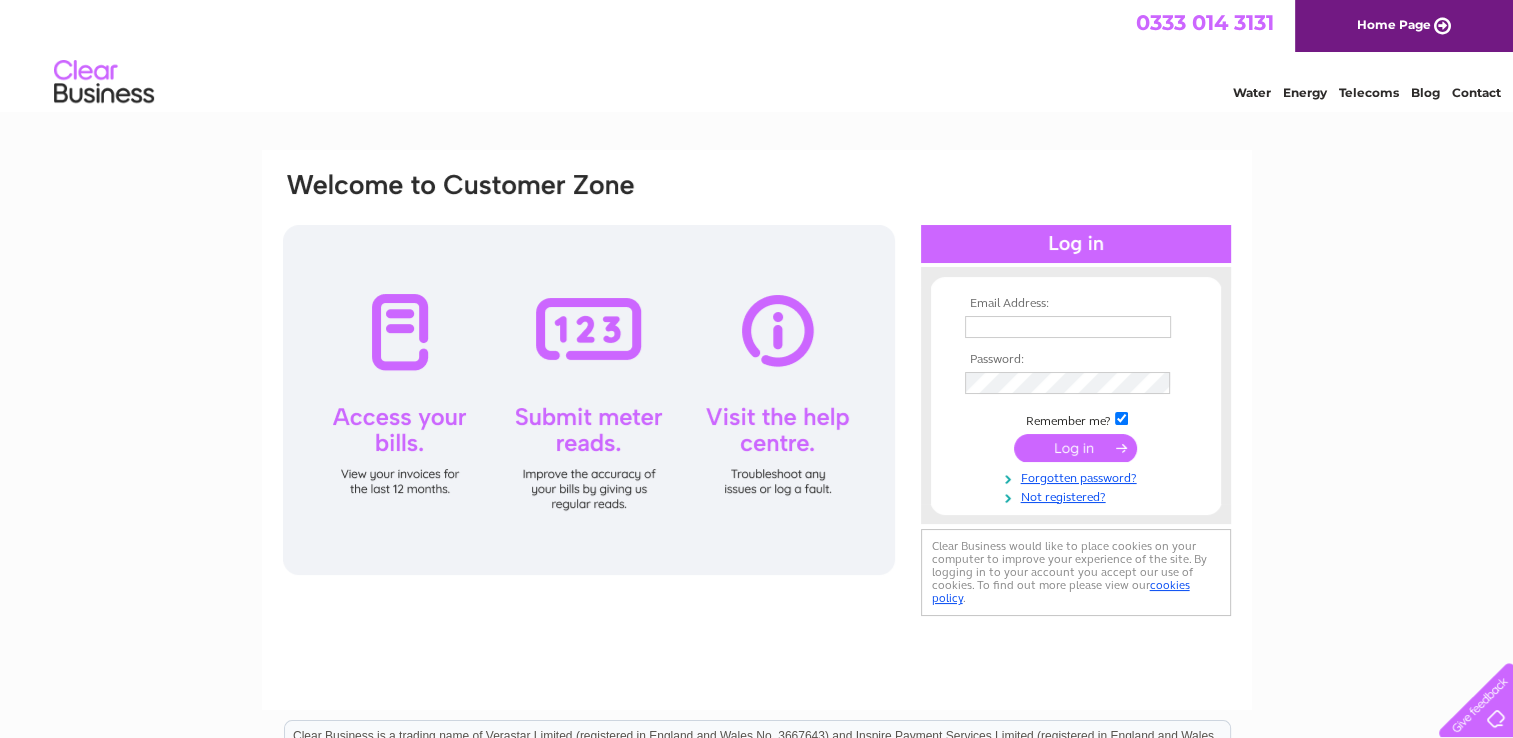type on "[EMAIL]" 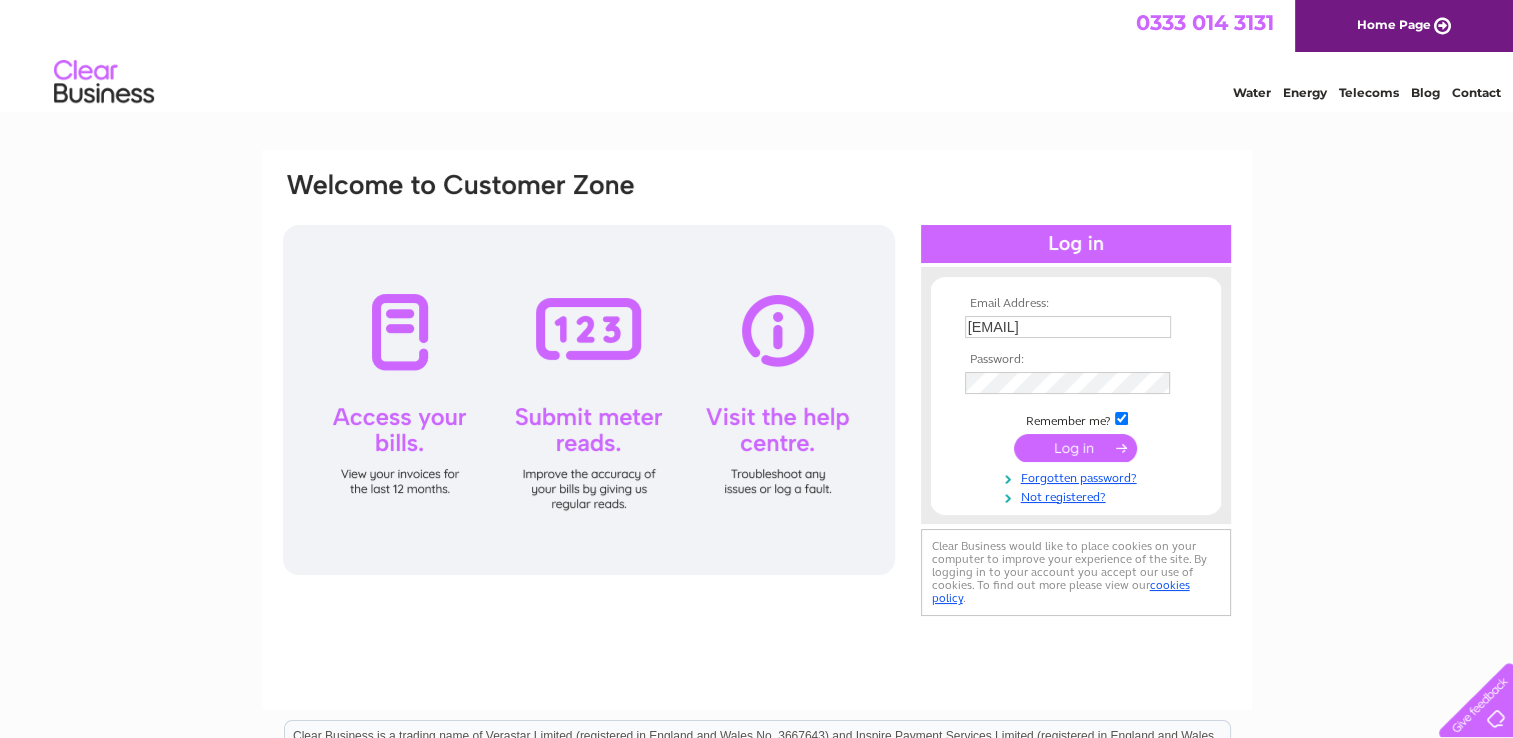 scroll, scrollTop: 0, scrollLeft: 0, axis: both 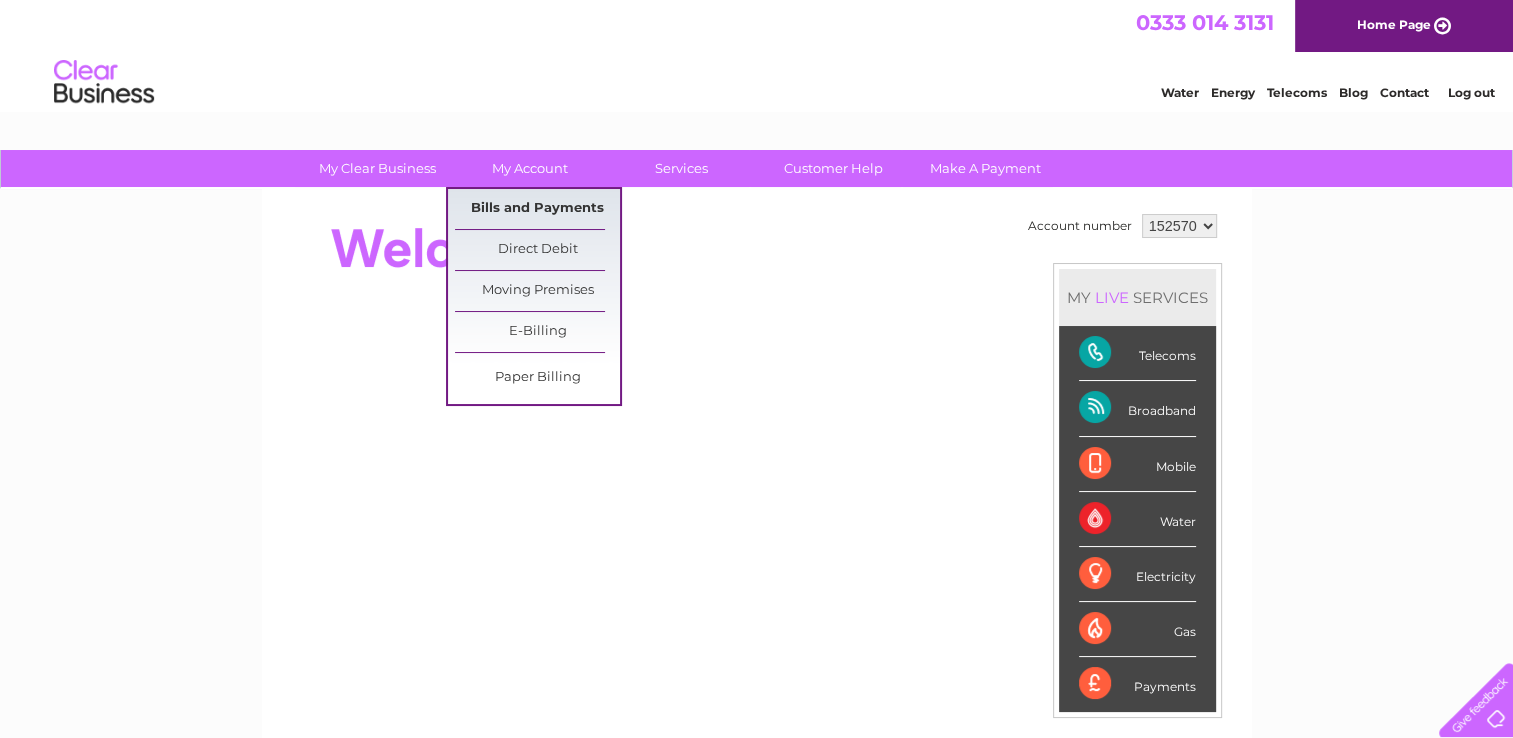 click on "Bills and Payments" at bounding box center (537, 209) 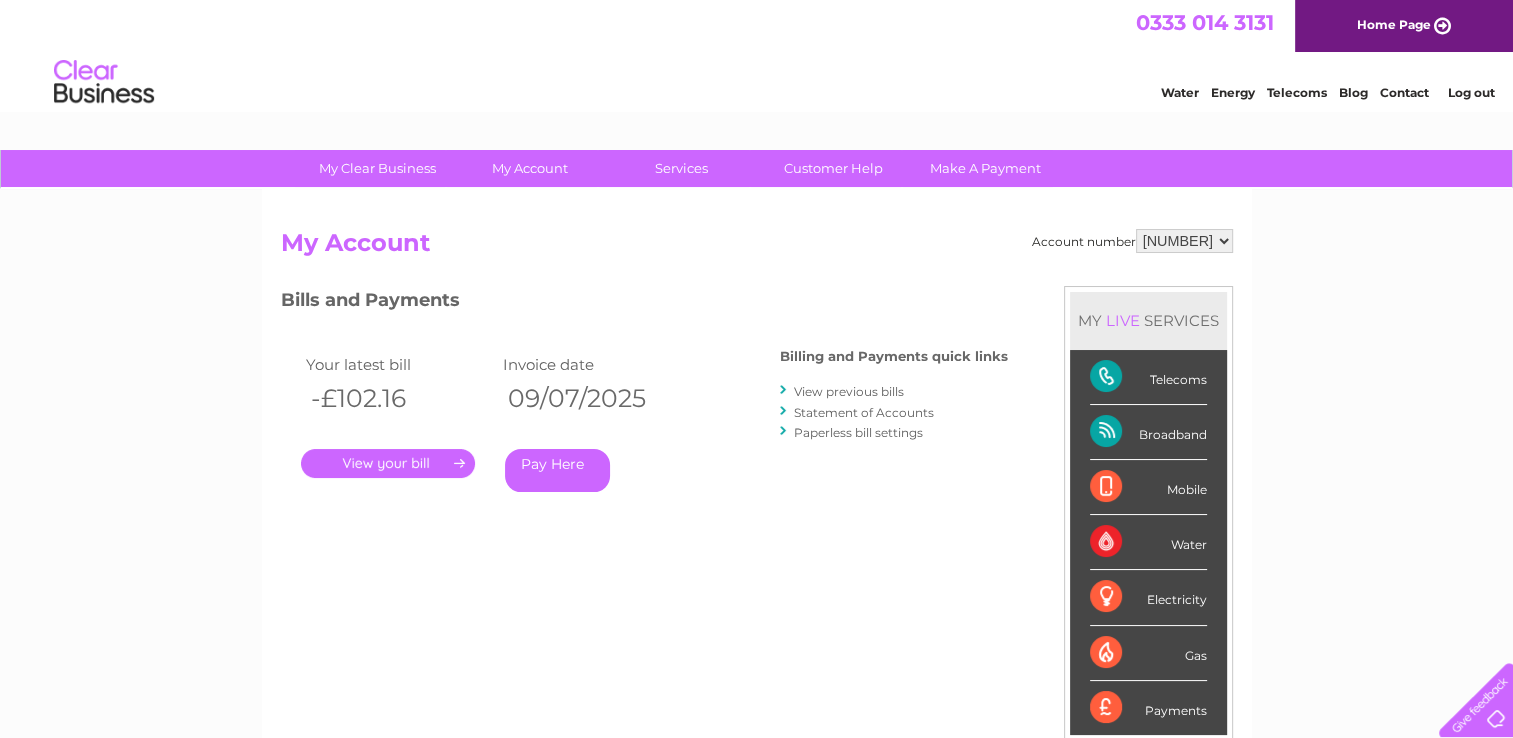 scroll, scrollTop: 0, scrollLeft: 0, axis: both 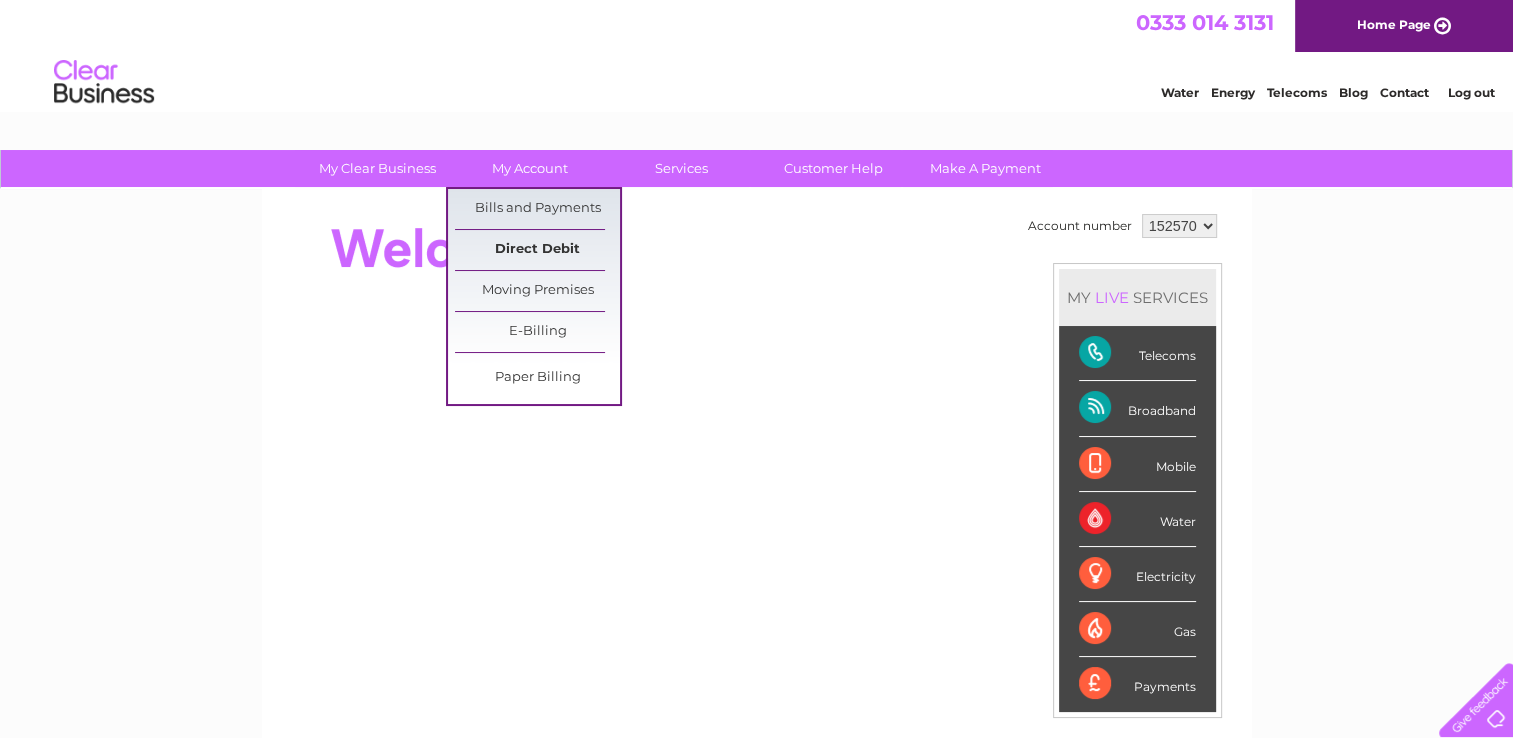click on "Direct Debit" at bounding box center (537, 250) 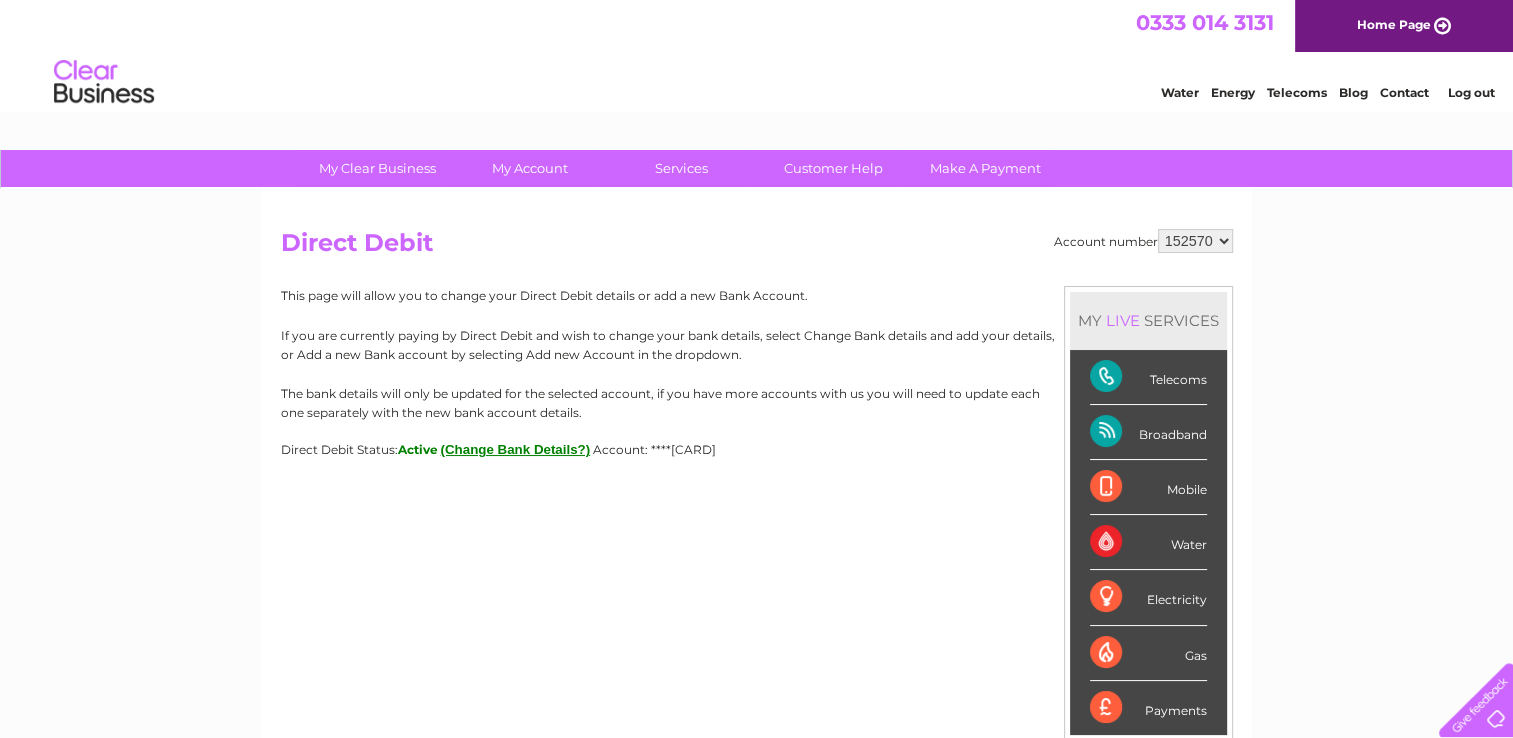 scroll, scrollTop: 0, scrollLeft: 0, axis: both 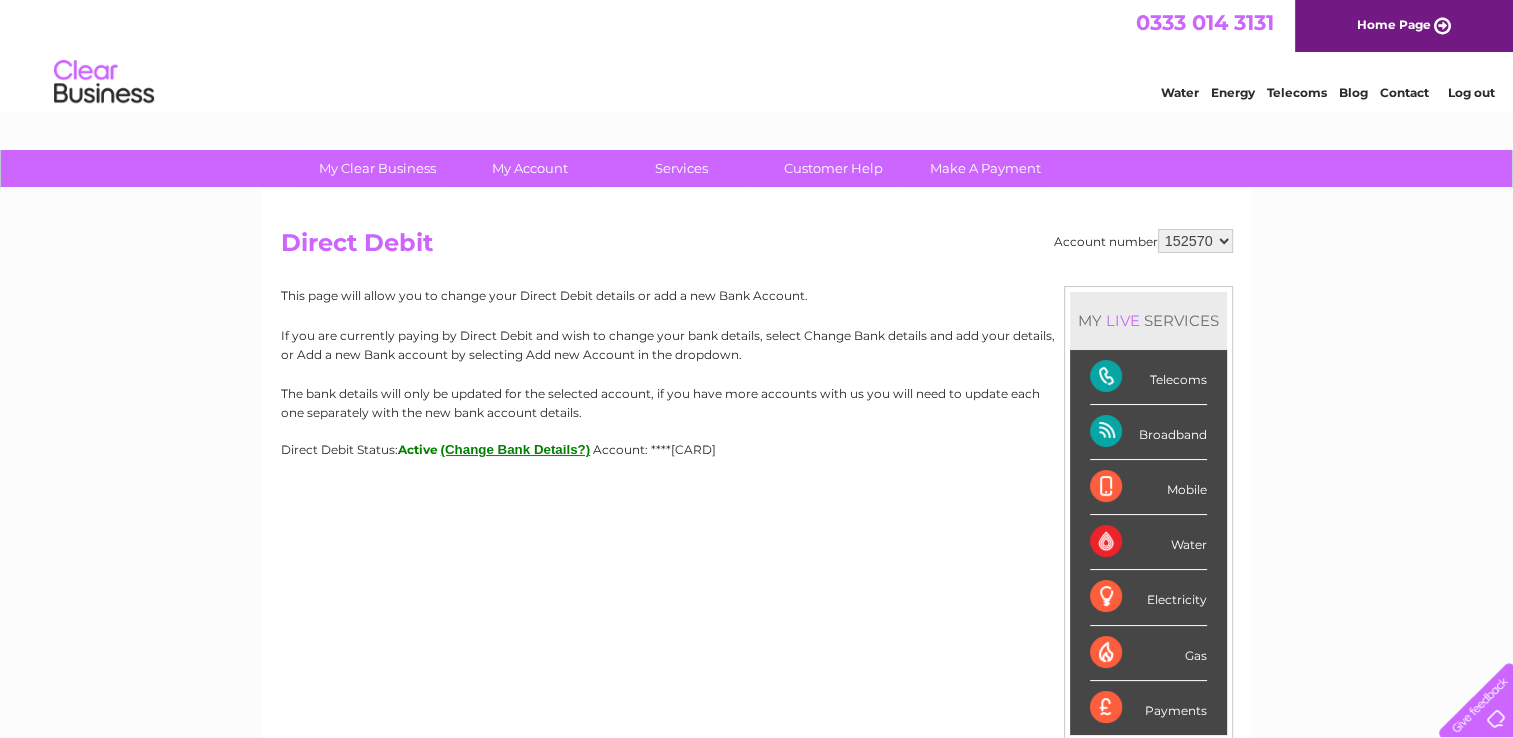 click on "(Change Bank Details?)" at bounding box center [516, 449] 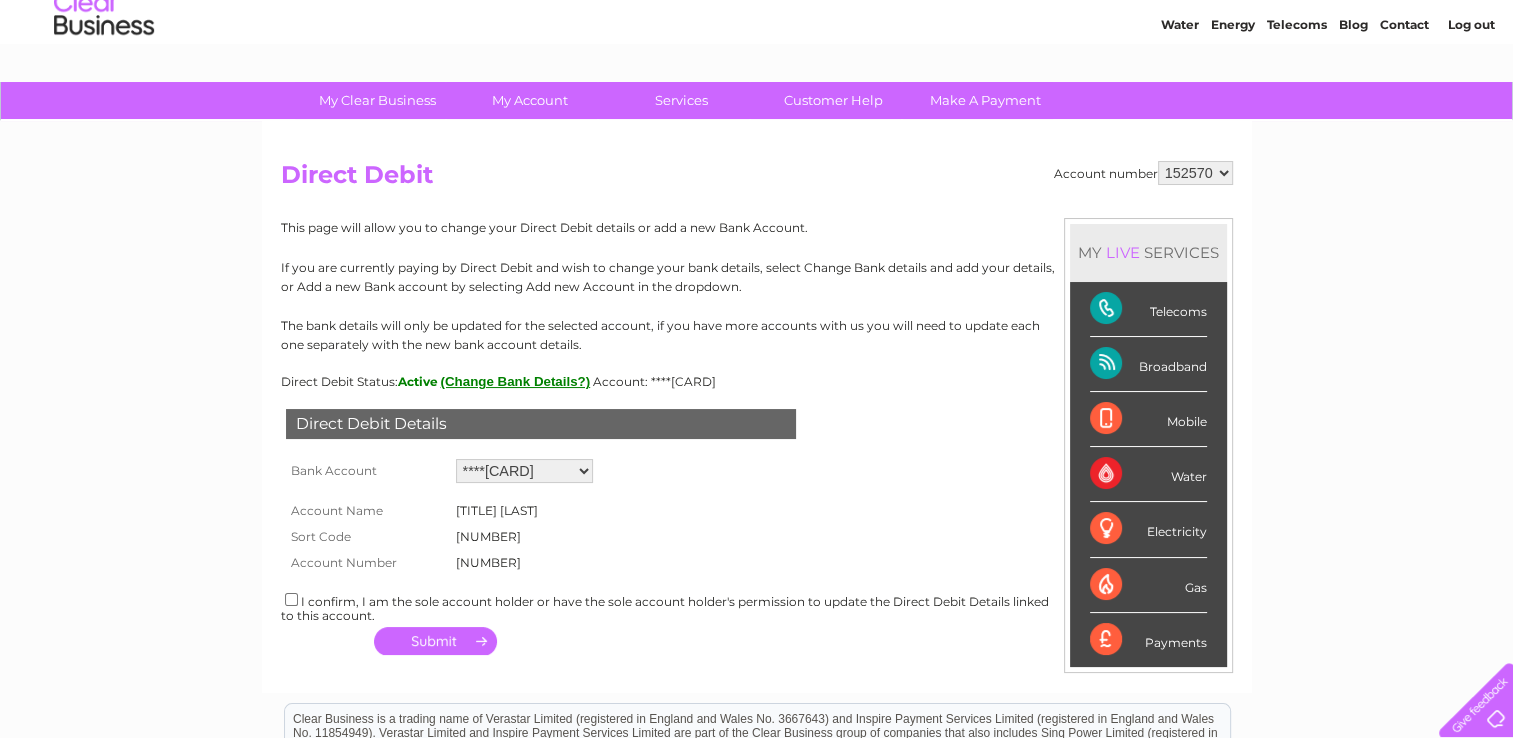 scroll, scrollTop: 100, scrollLeft: 0, axis: vertical 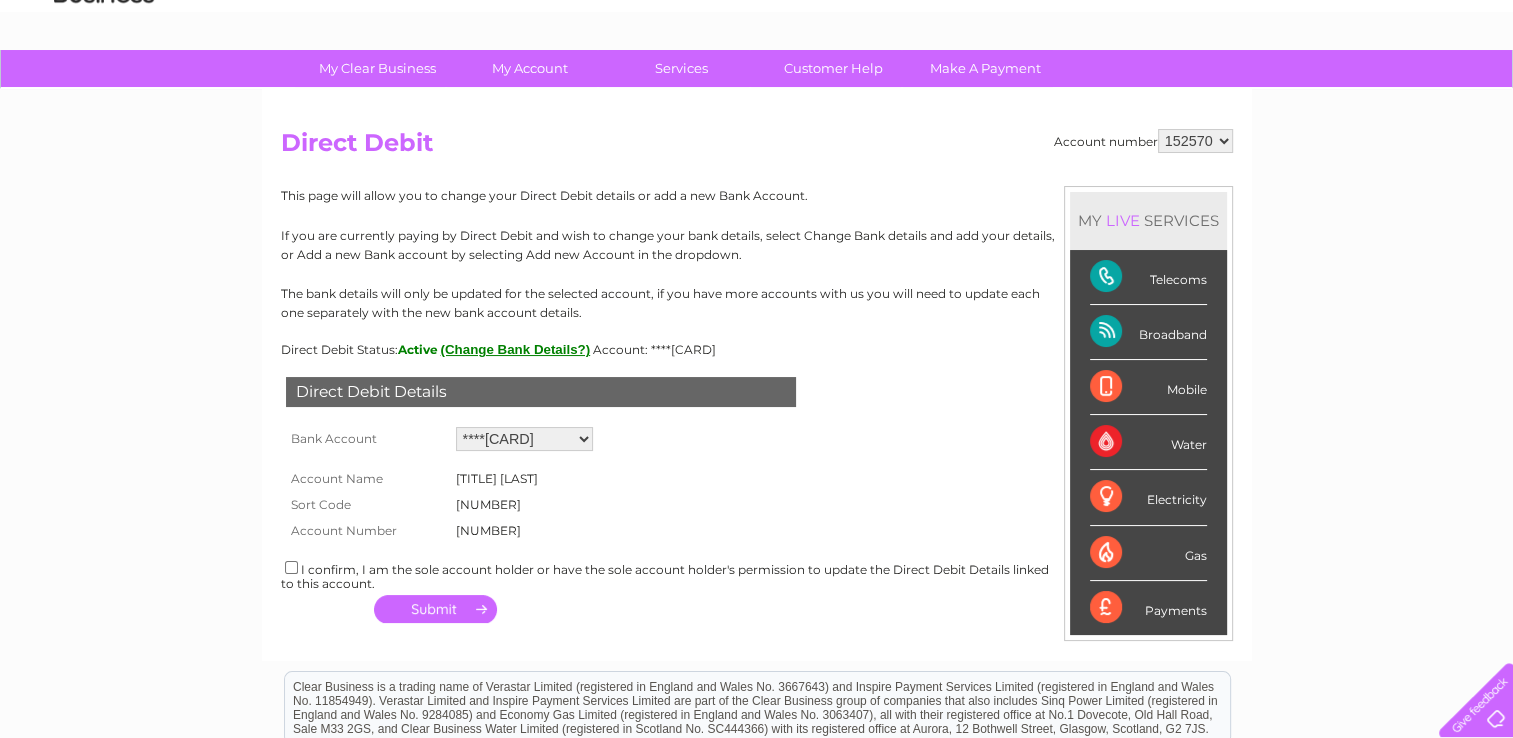 click at bounding box center [291, 567] 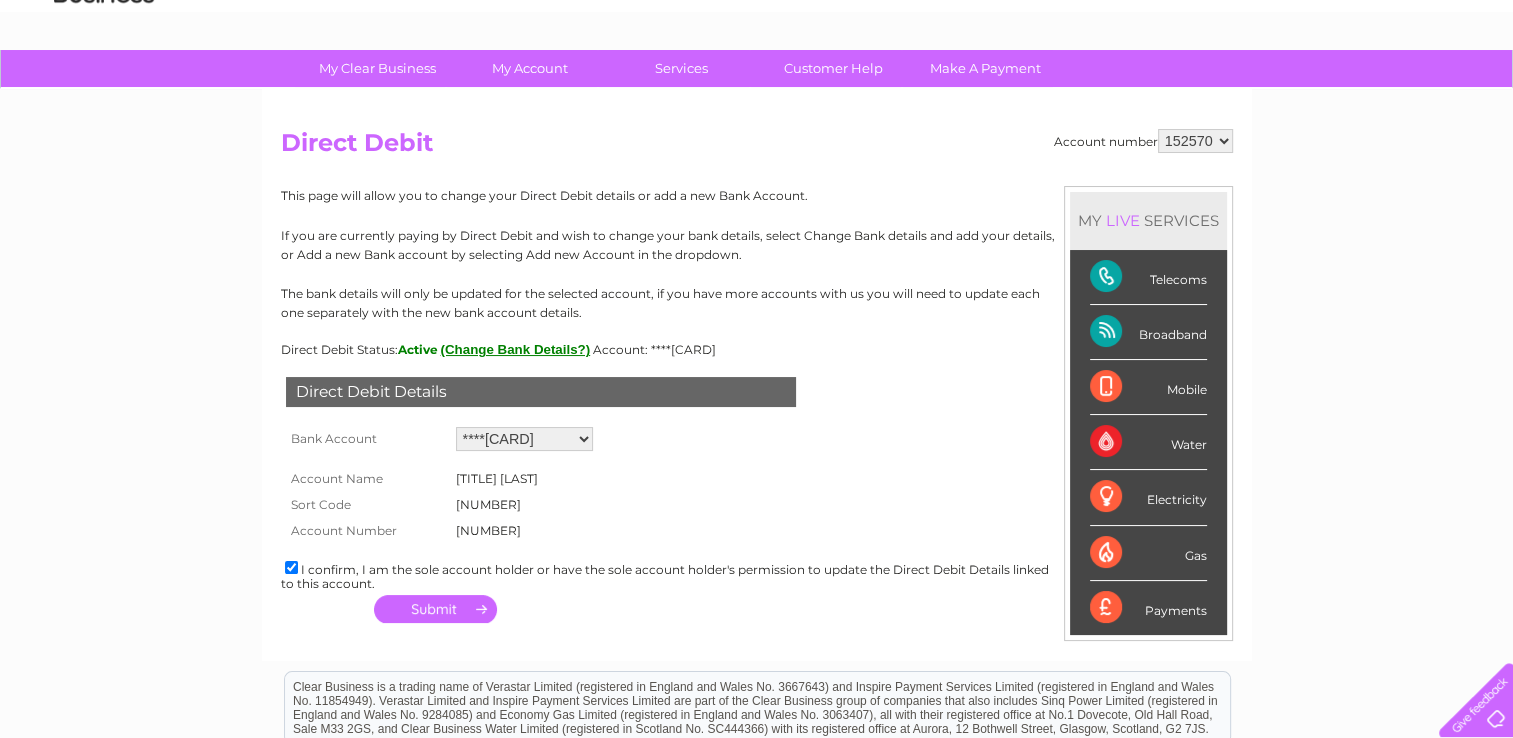 click at bounding box center (435, 609) 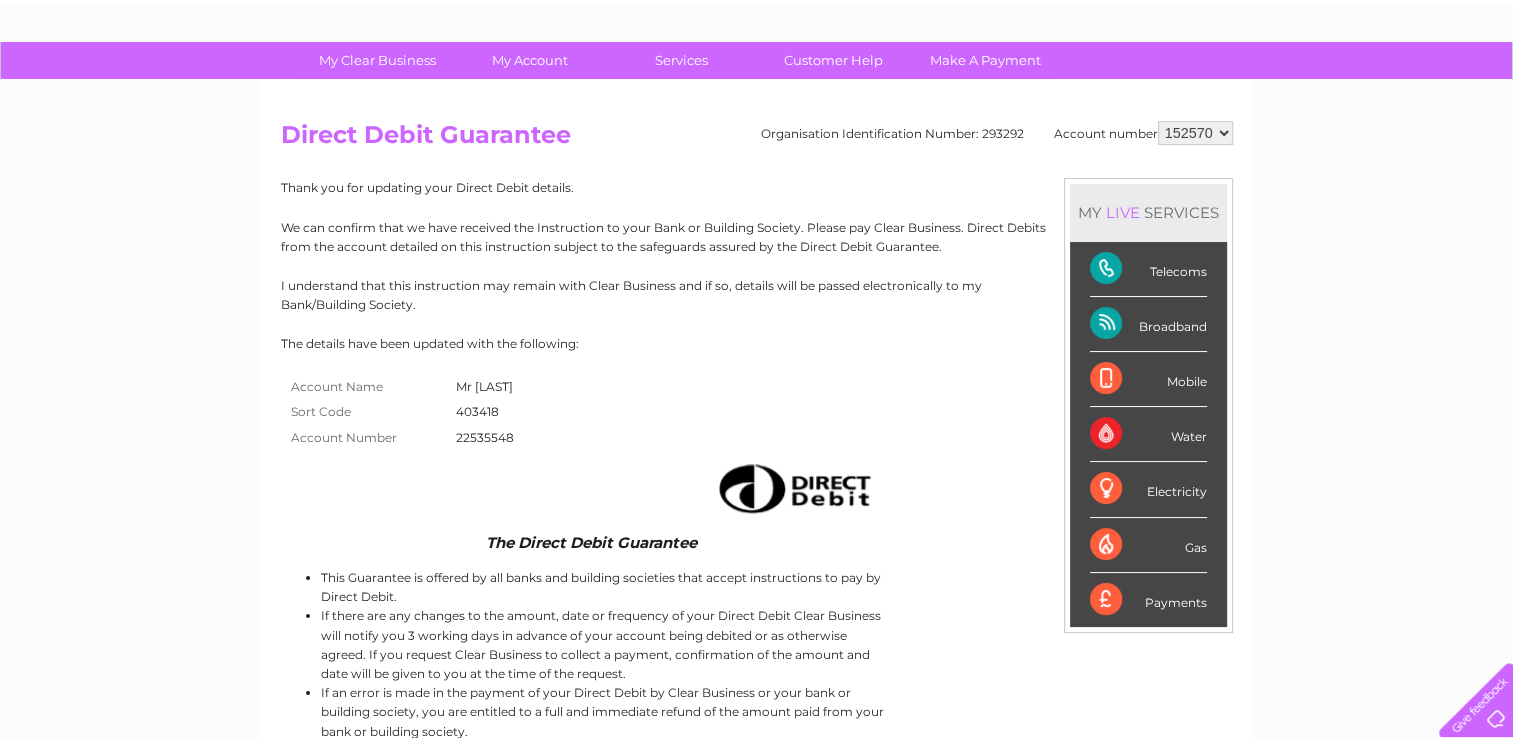 scroll, scrollTop: 83, scrollLeft: 0, axis: vertical 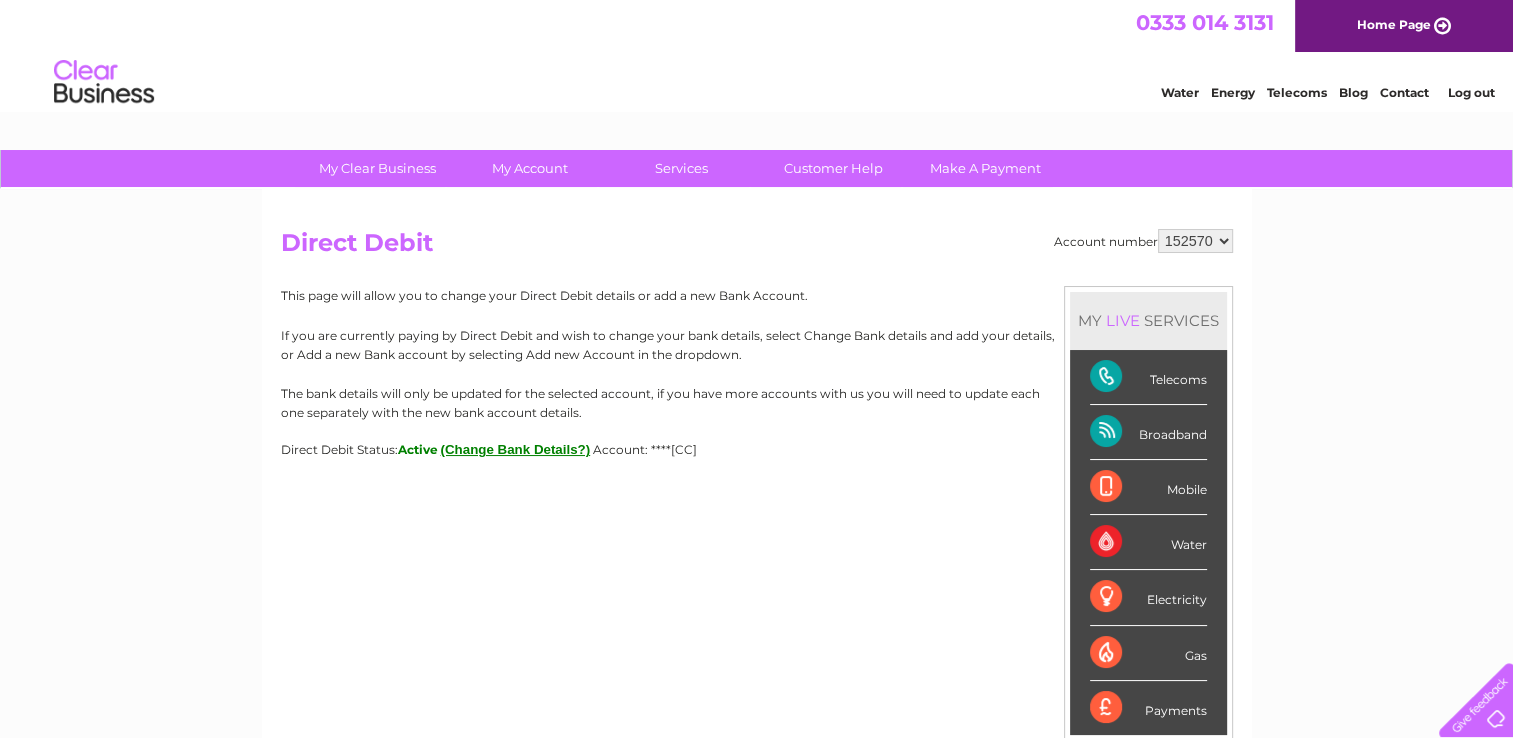 click on "(Change Bank Details?)" at bounding box center (516, 449) 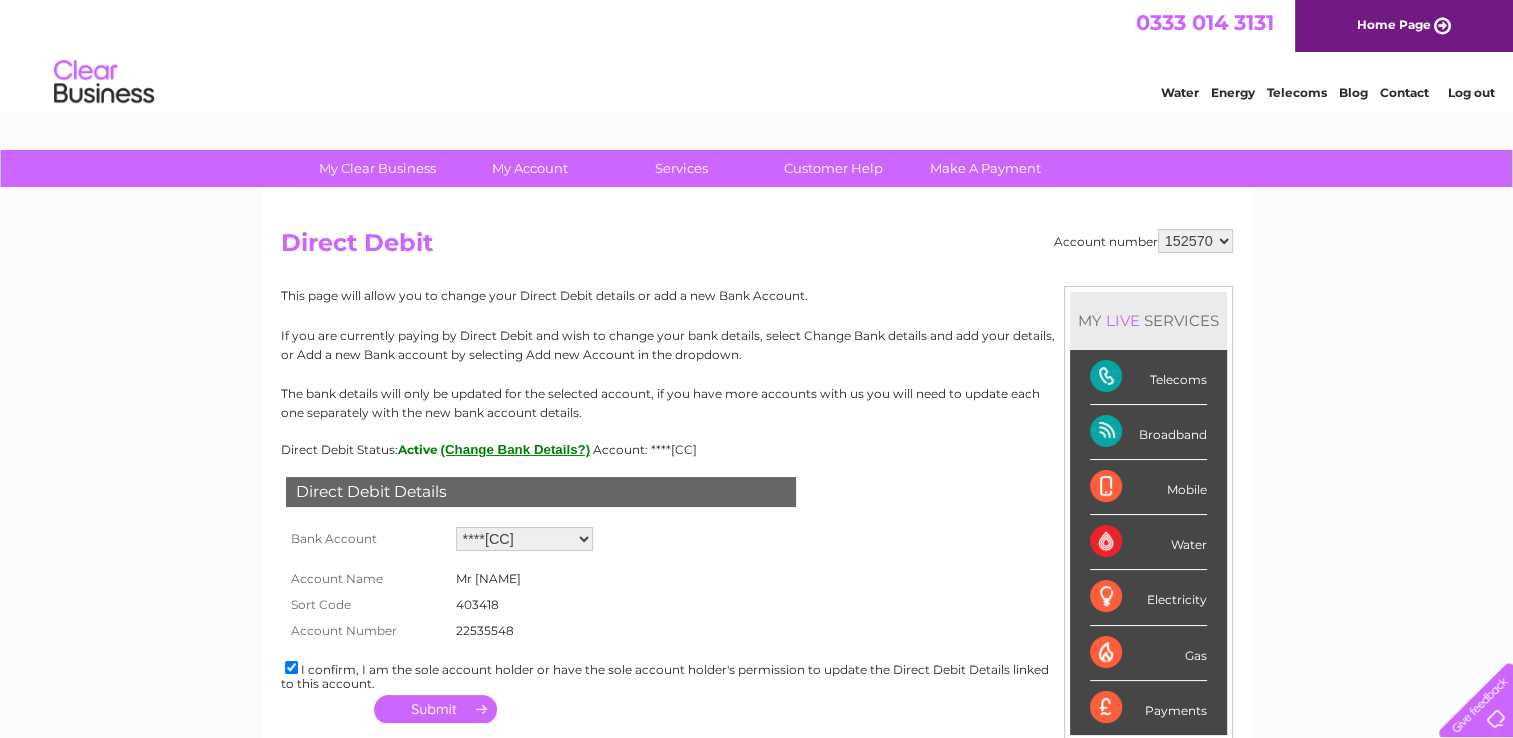 click on "Add new account
****[CC]
****[CC]
****[CC]" at bounding box center [524, 539] 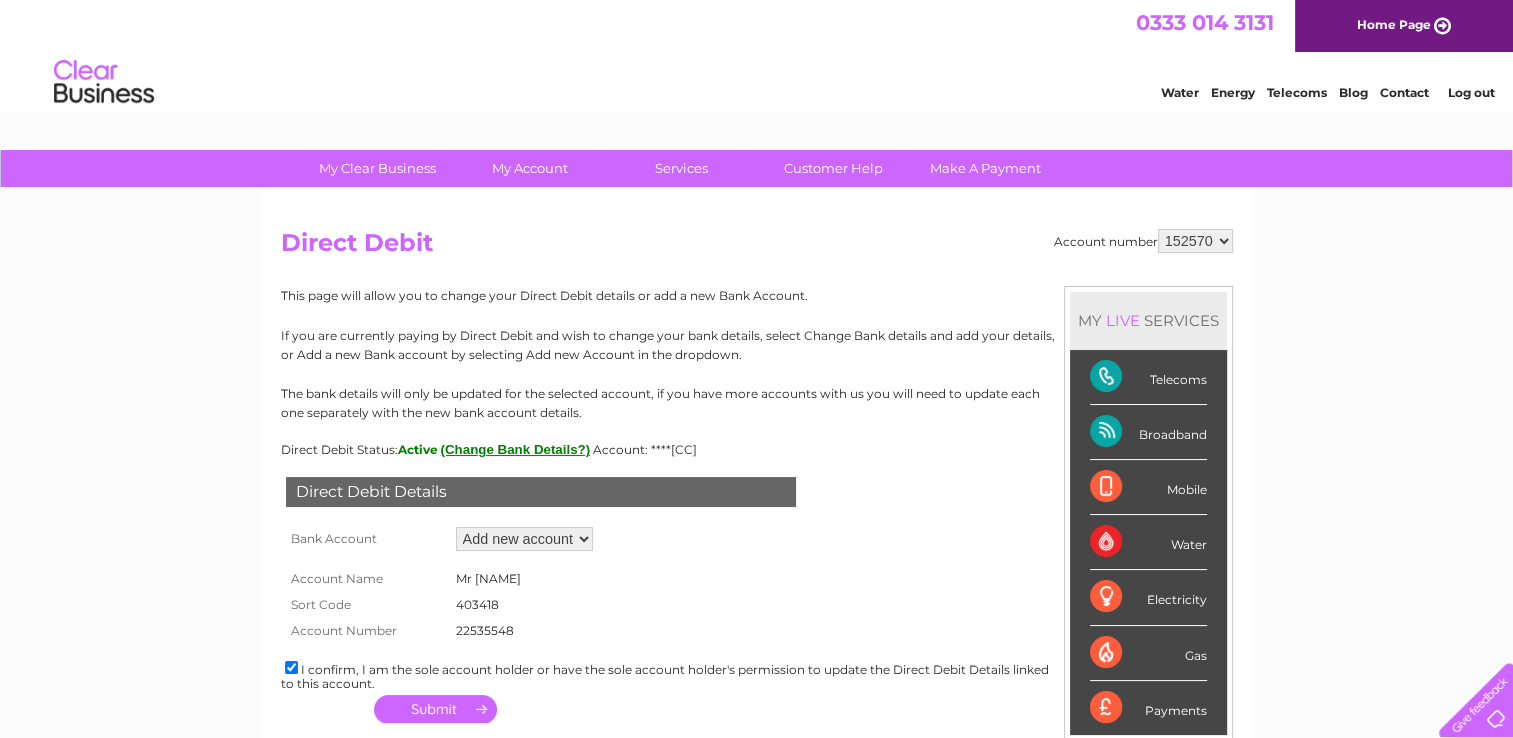 click on "Add new account
****[CC]
****[CC]
****[CC]" at bounding box center (524, 539) 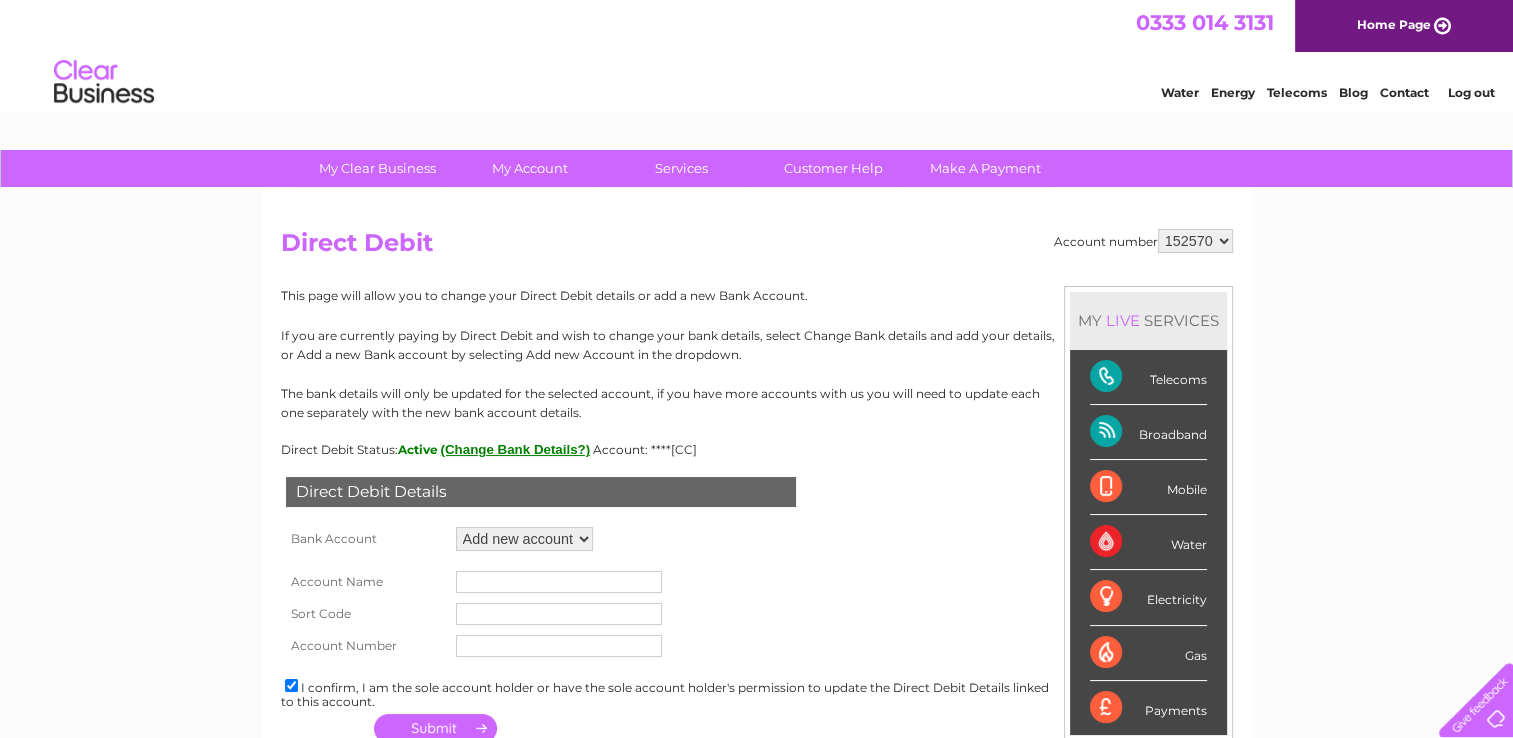 click at bounding box center (559, 582) 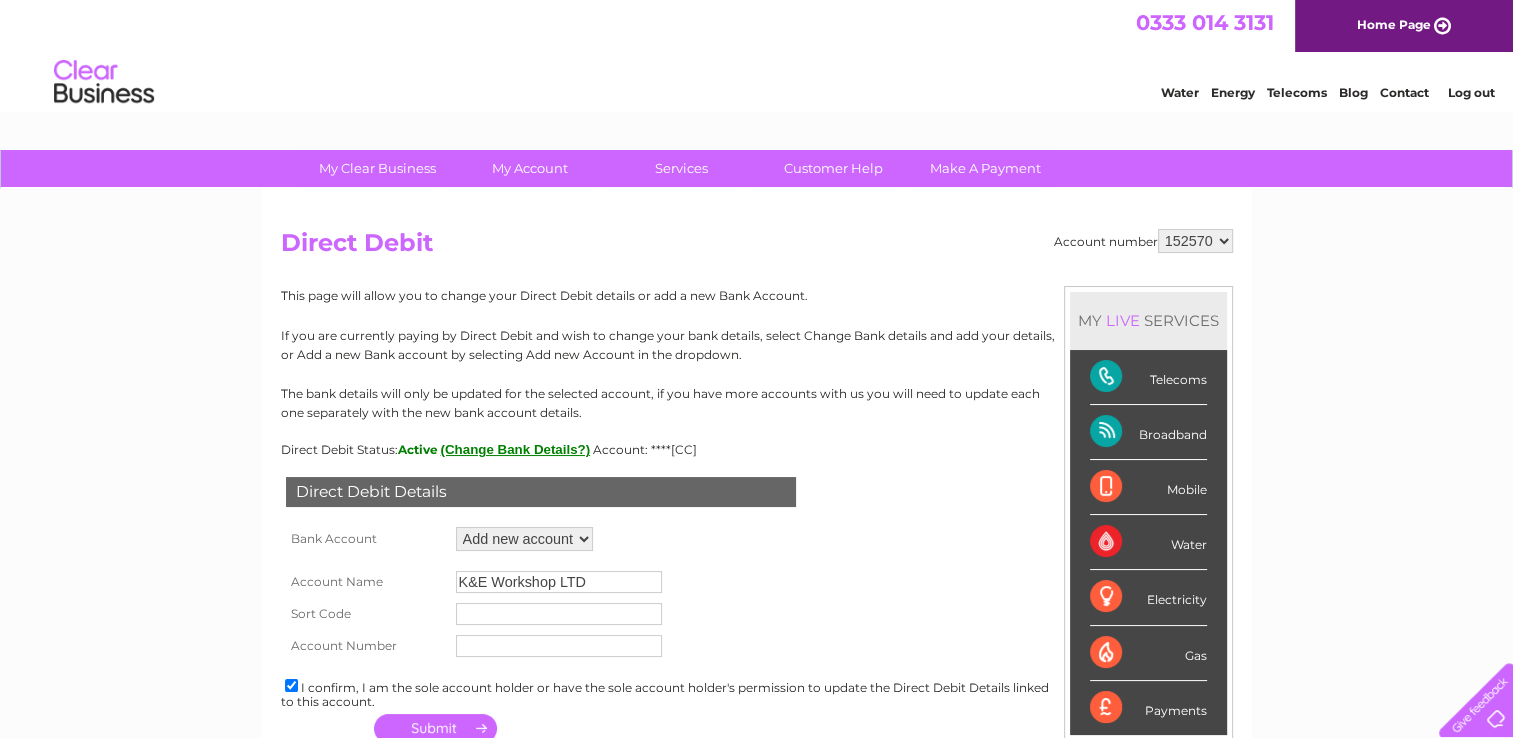 type on "K&E Workshop LTD" 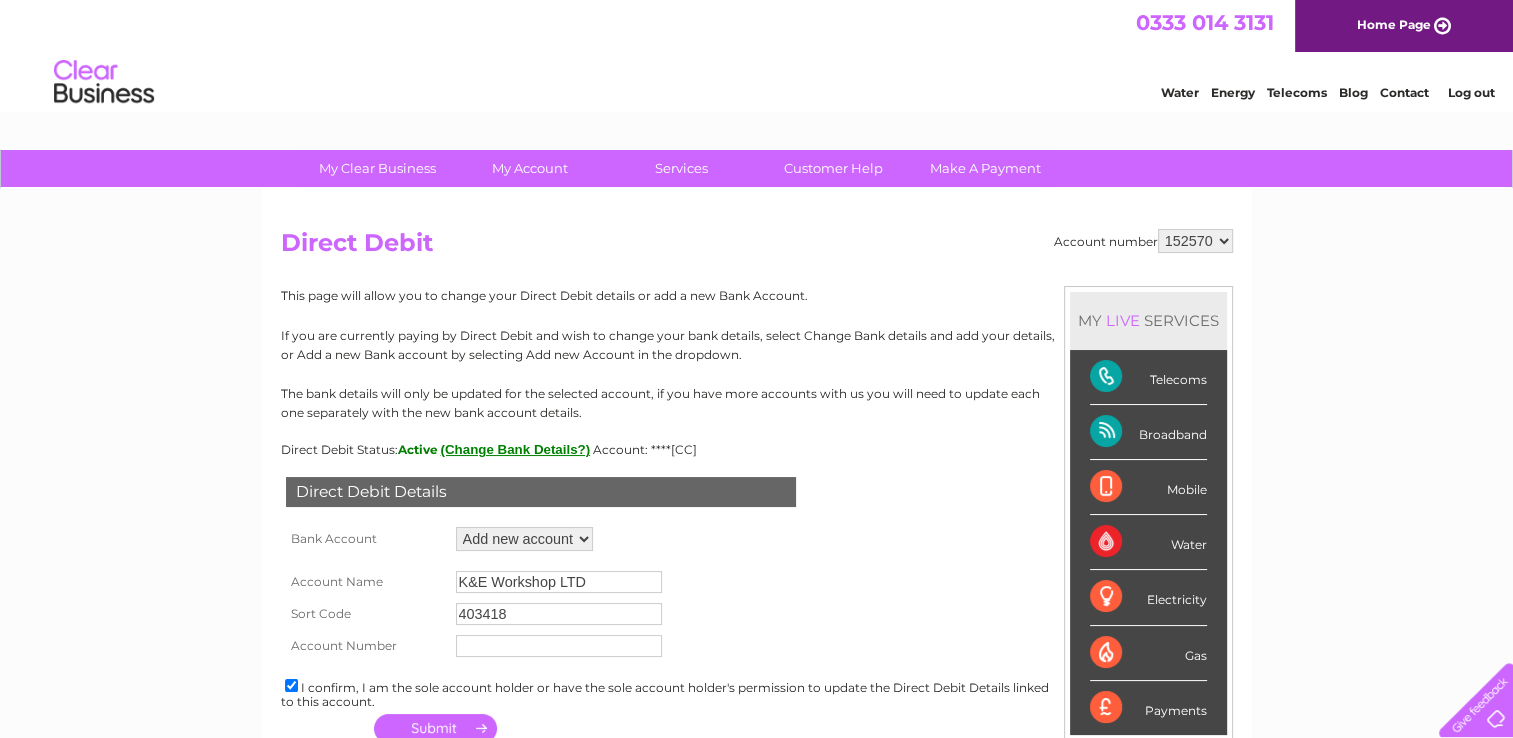 type on "403418" 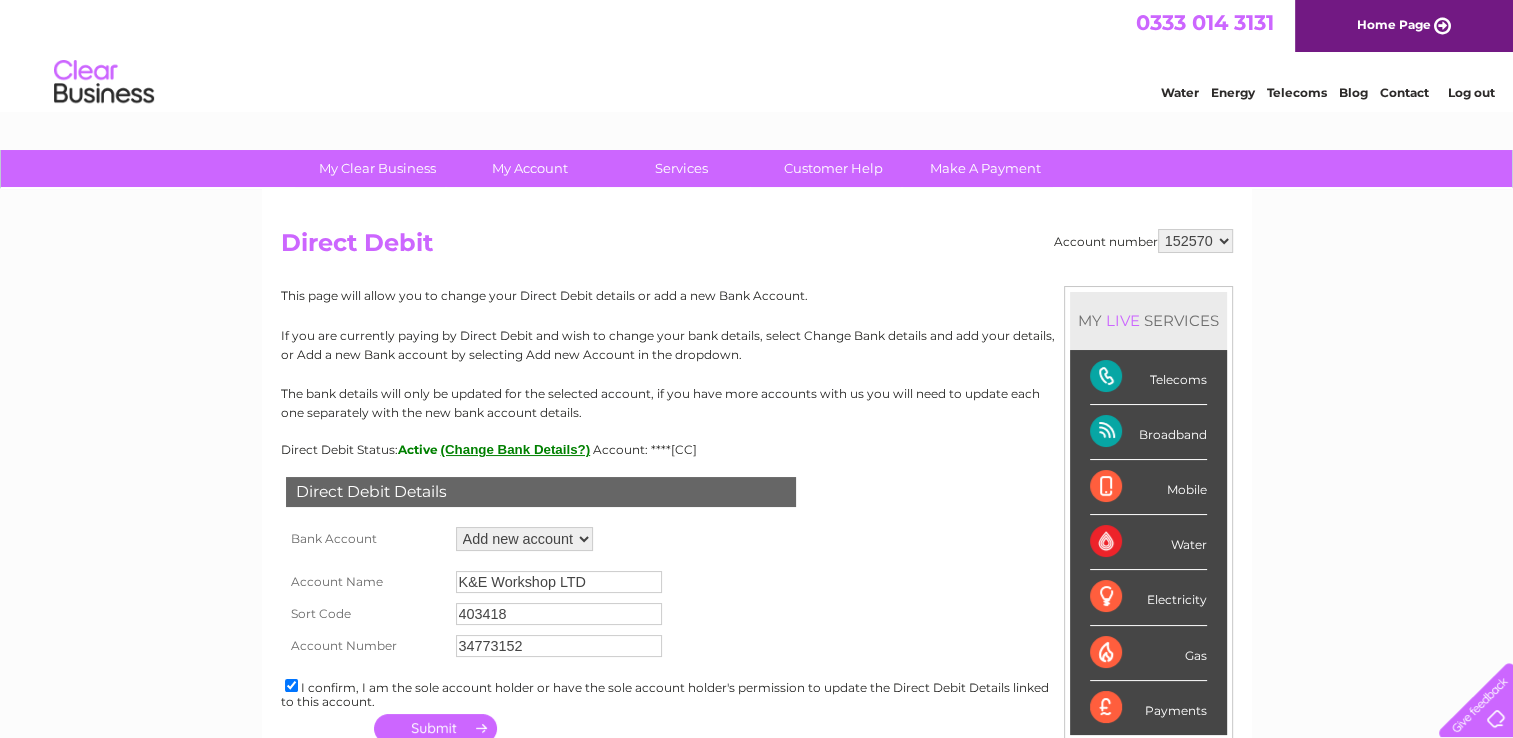 type on "34773152" 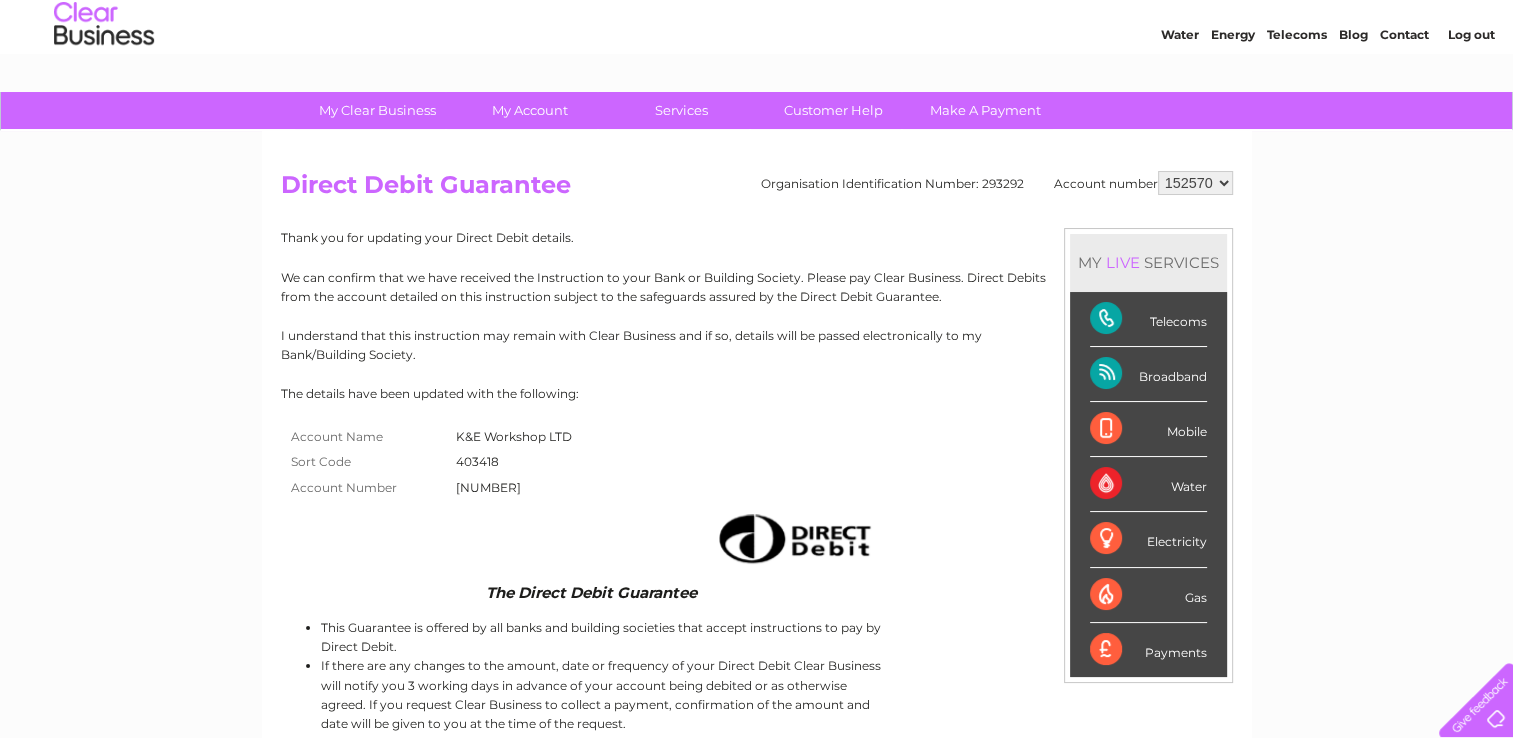 scroll, scrollTop: 0, scrollLeft: 0, axis: both 